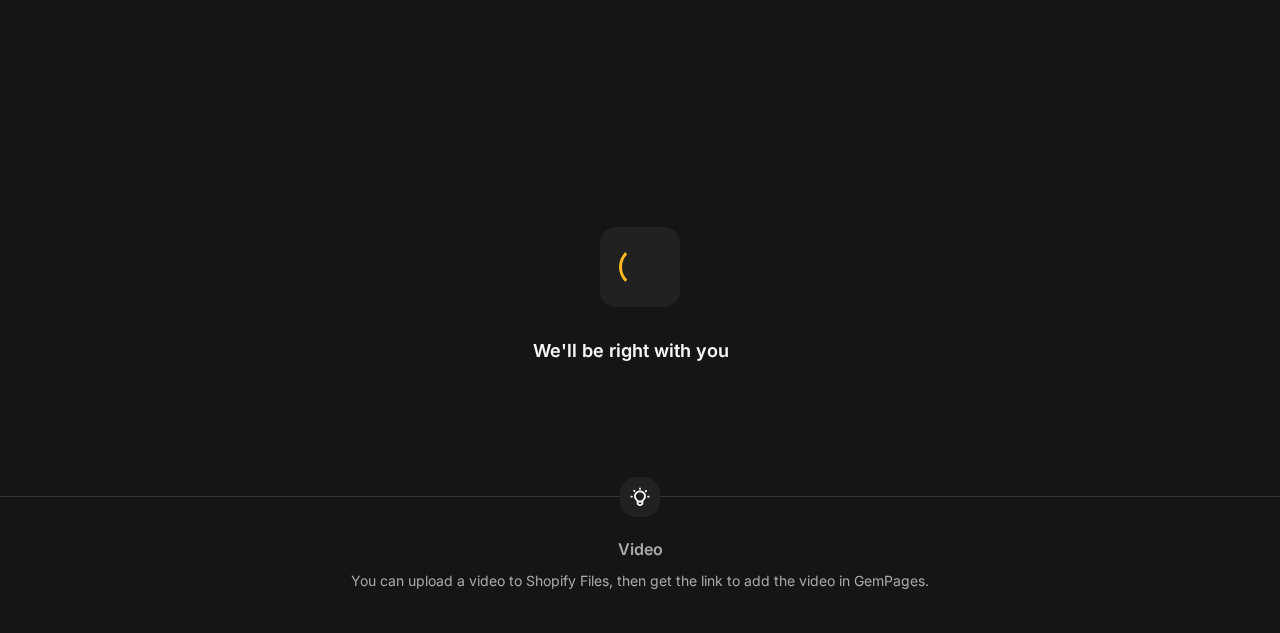 scroll, scrollTop: 0, scrollLeft: 0, axis: both 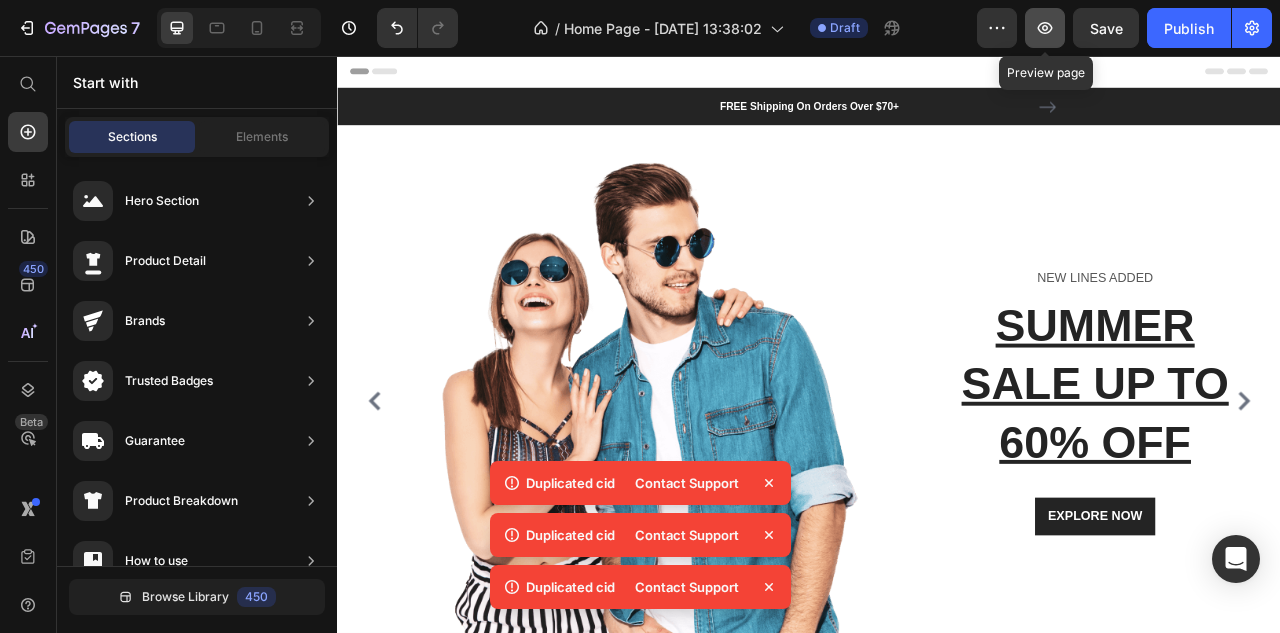 click 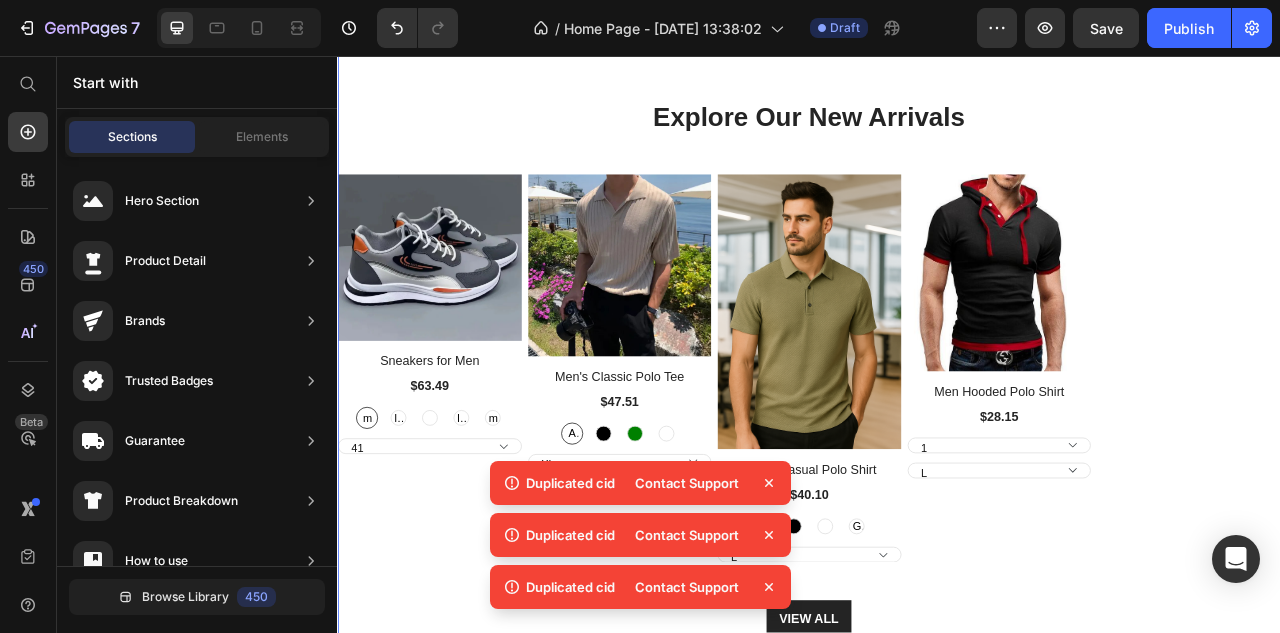 scroll, scrollTop: 0, scrollLeft: 0, axis: both 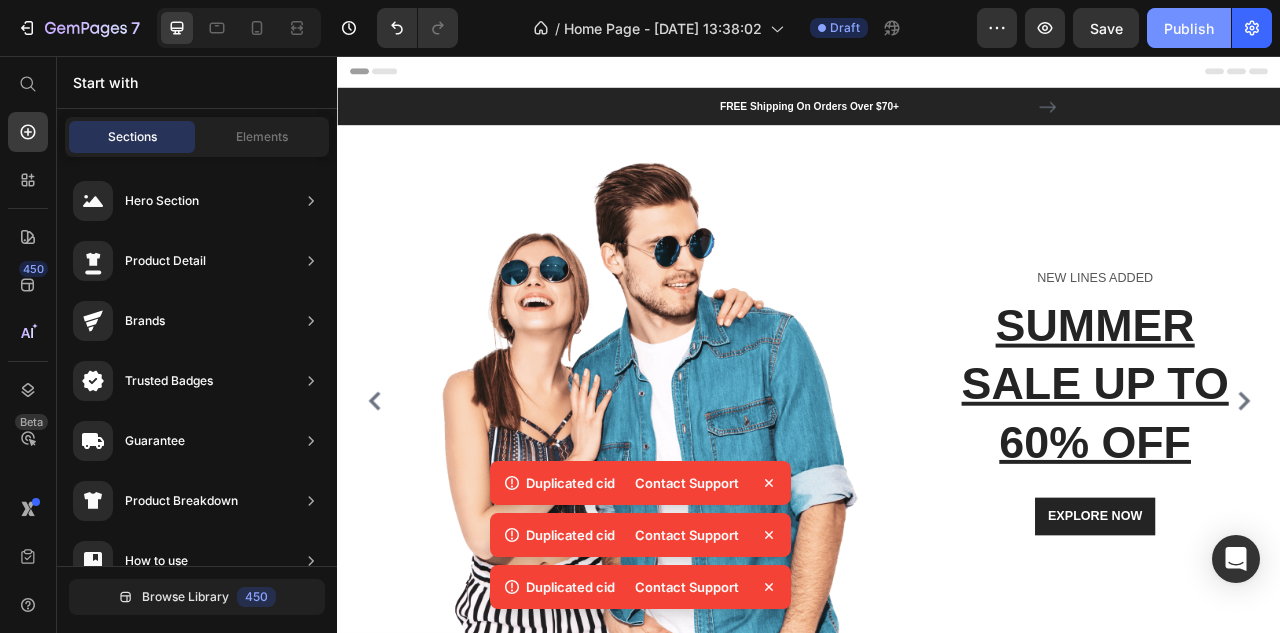 click on "Publish" at bounding box center [1189, 28] 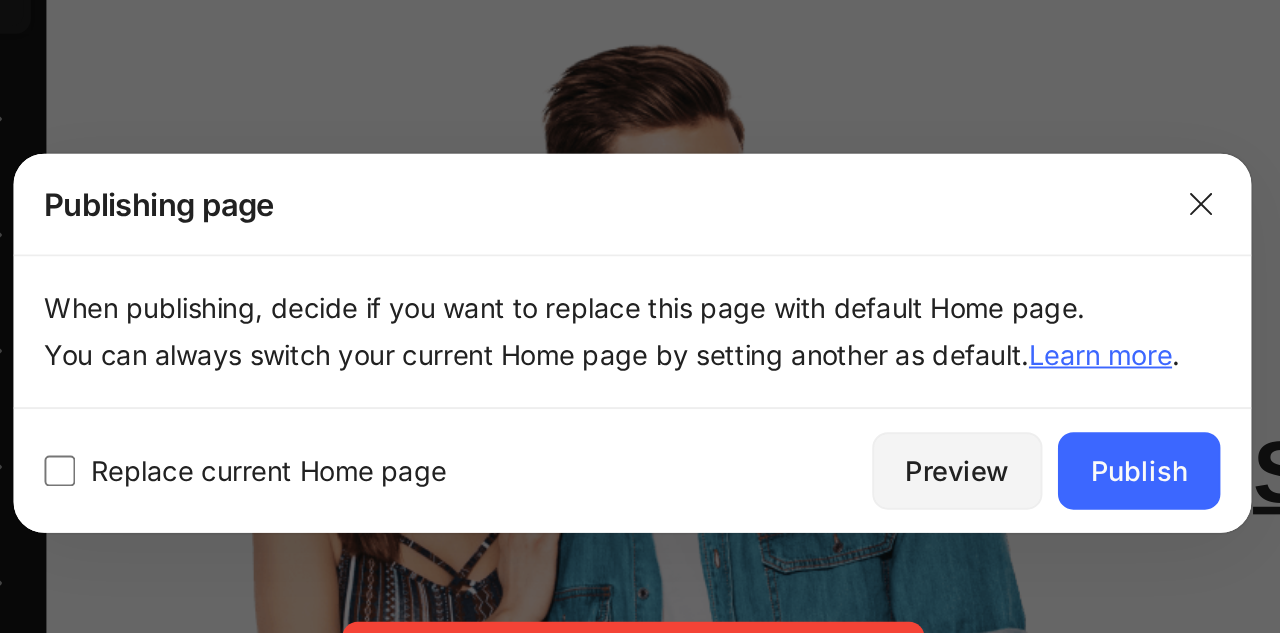 click at bounding box center [344, 383] 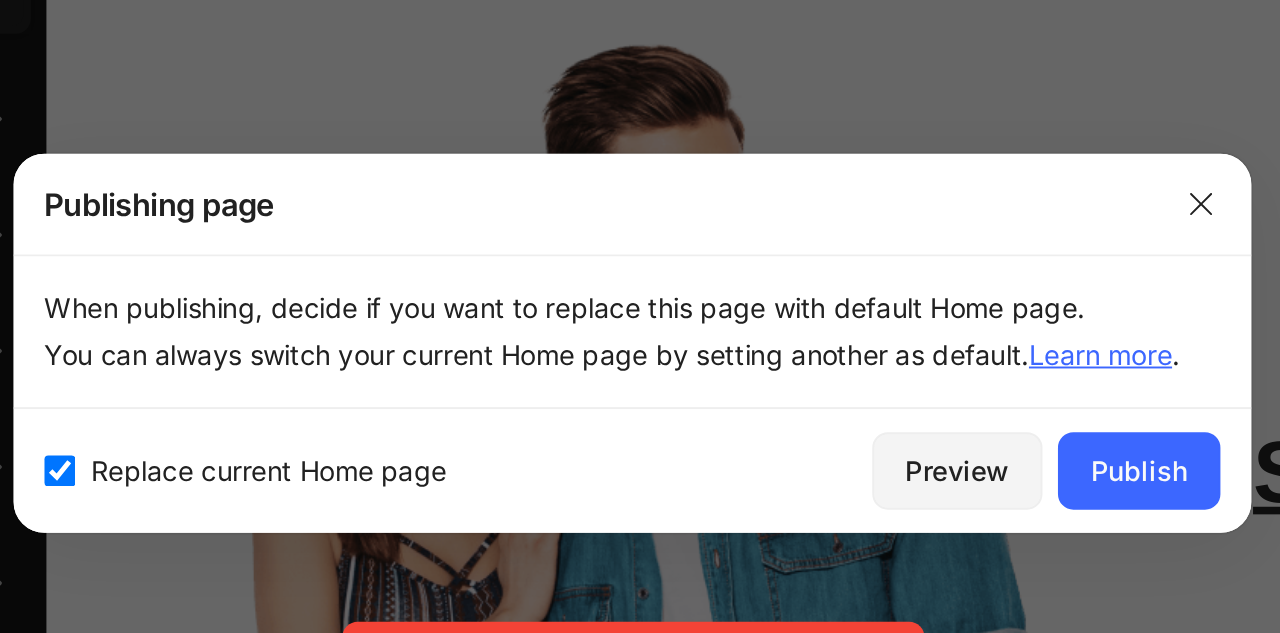 checkbox on "true" 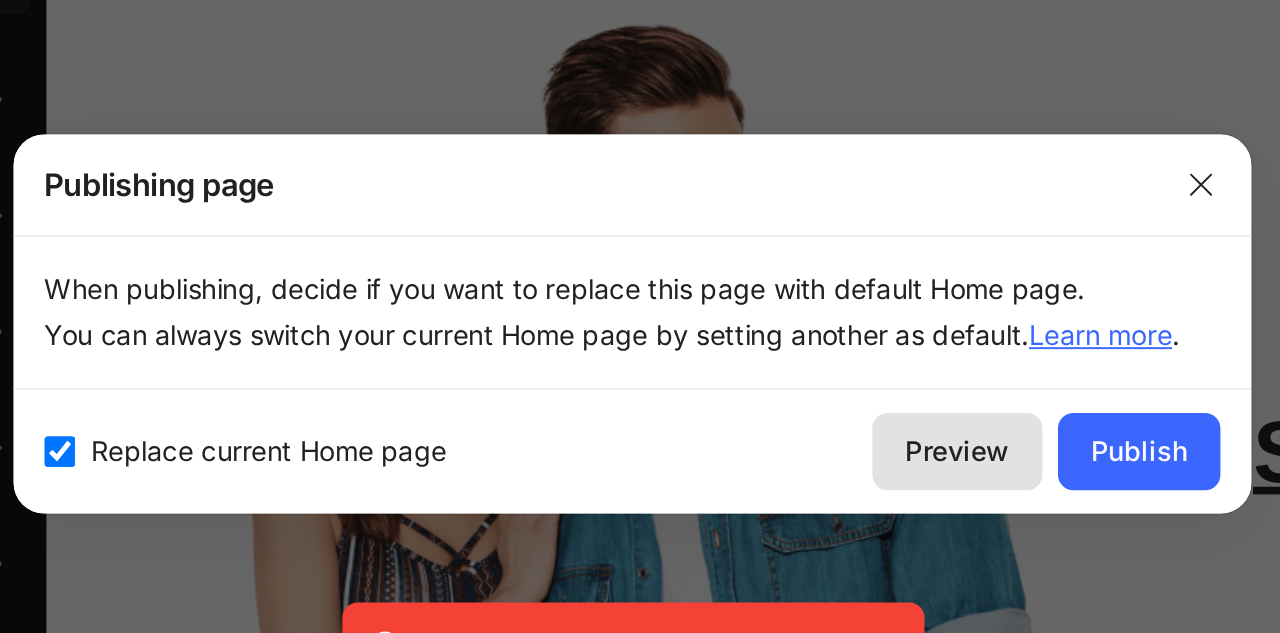 click on "Preview" at bounding box center [808, 382] 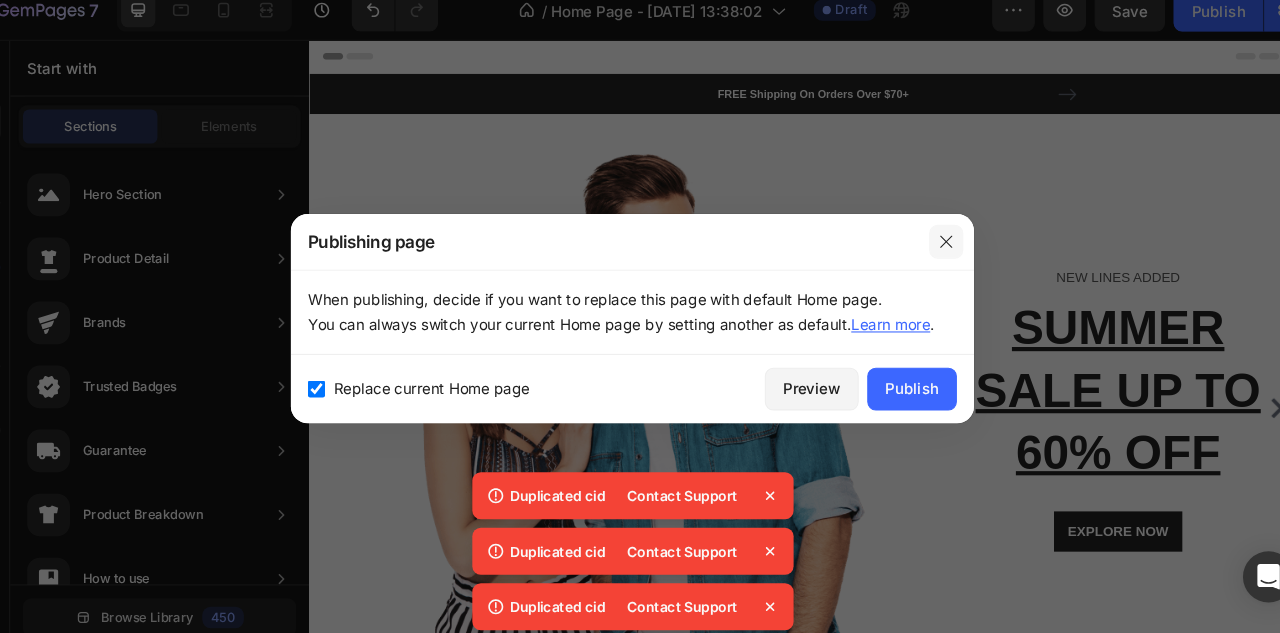 click 